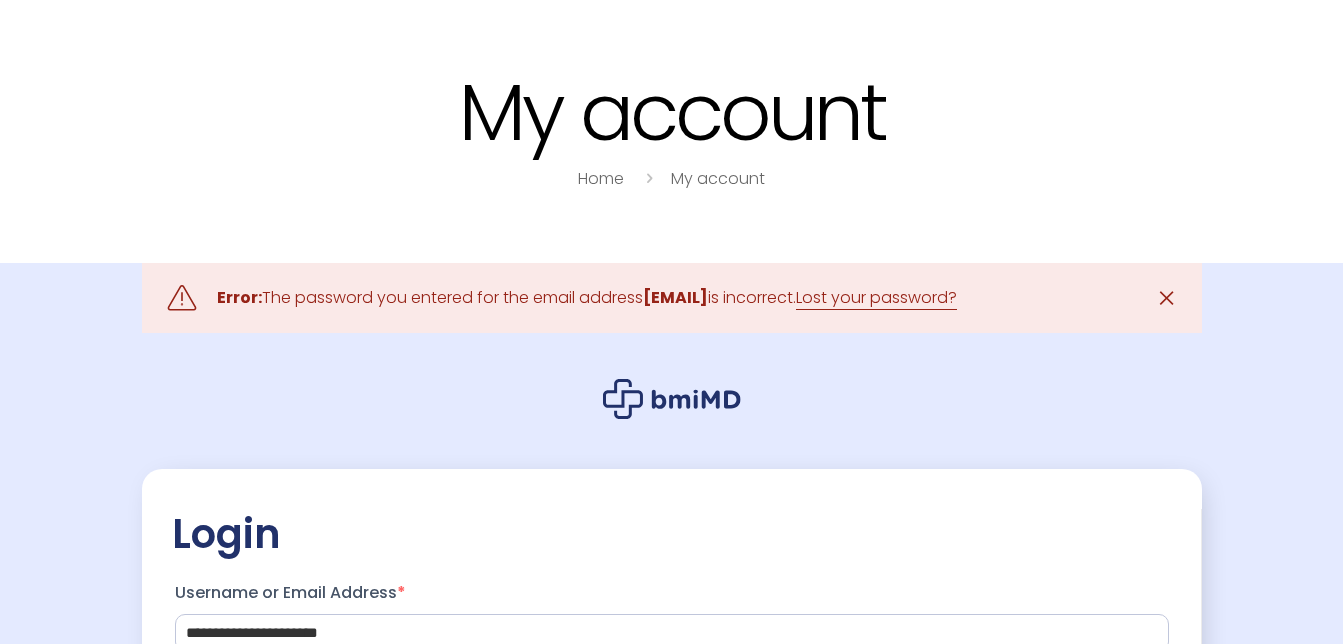 scroll, scrollTop: 0, scrollLeft: 0, axis: both 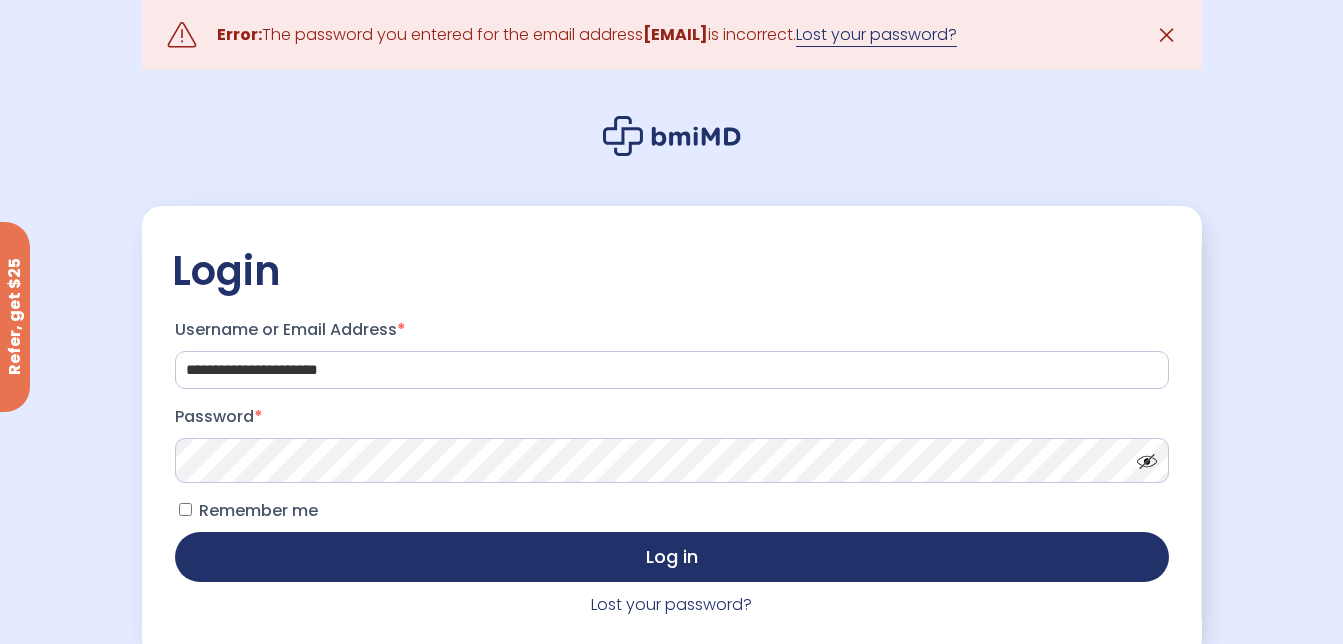 click on "Lost your password?" at bounding box center (876, 35) 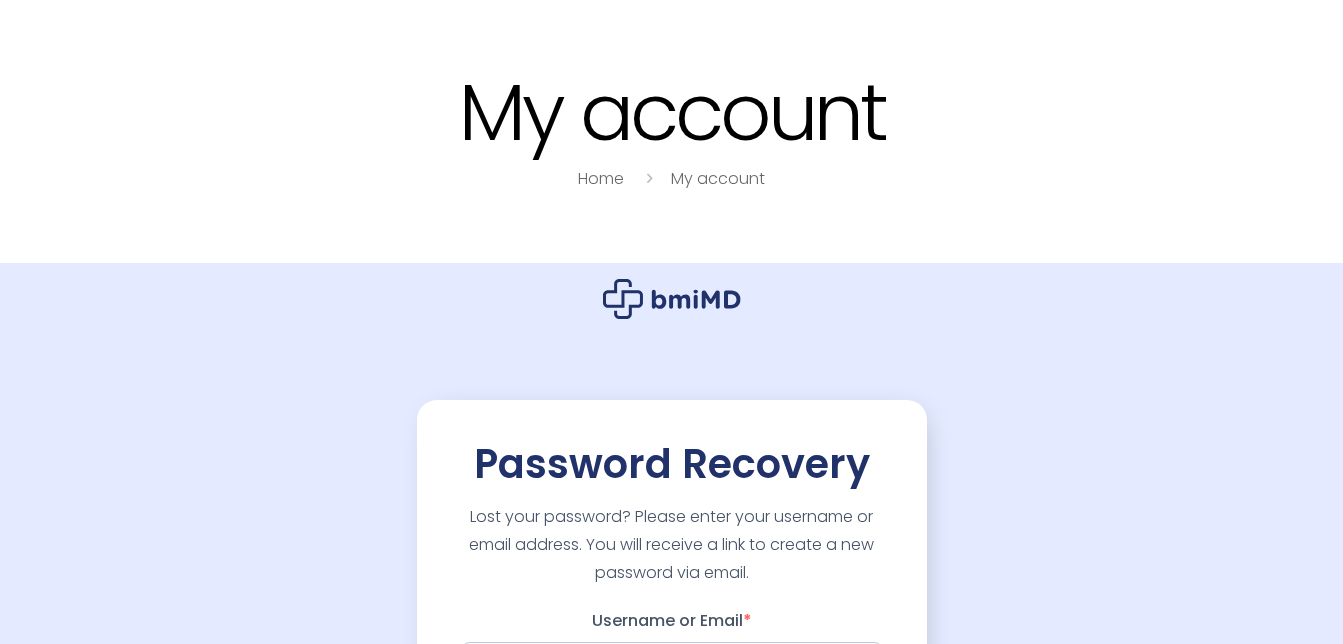 scroll, scrollTop: 0, scrollLeft: 0, axis: both 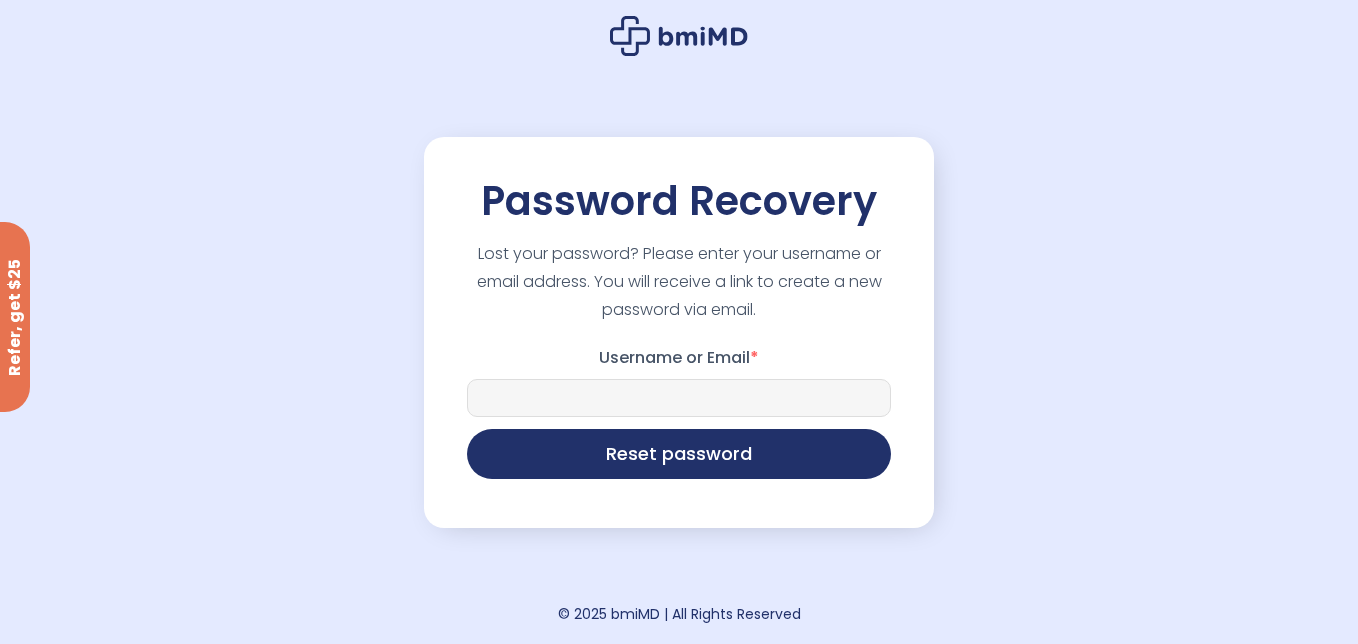 click on "Username or Email  *" at bounding box center [679, 398] 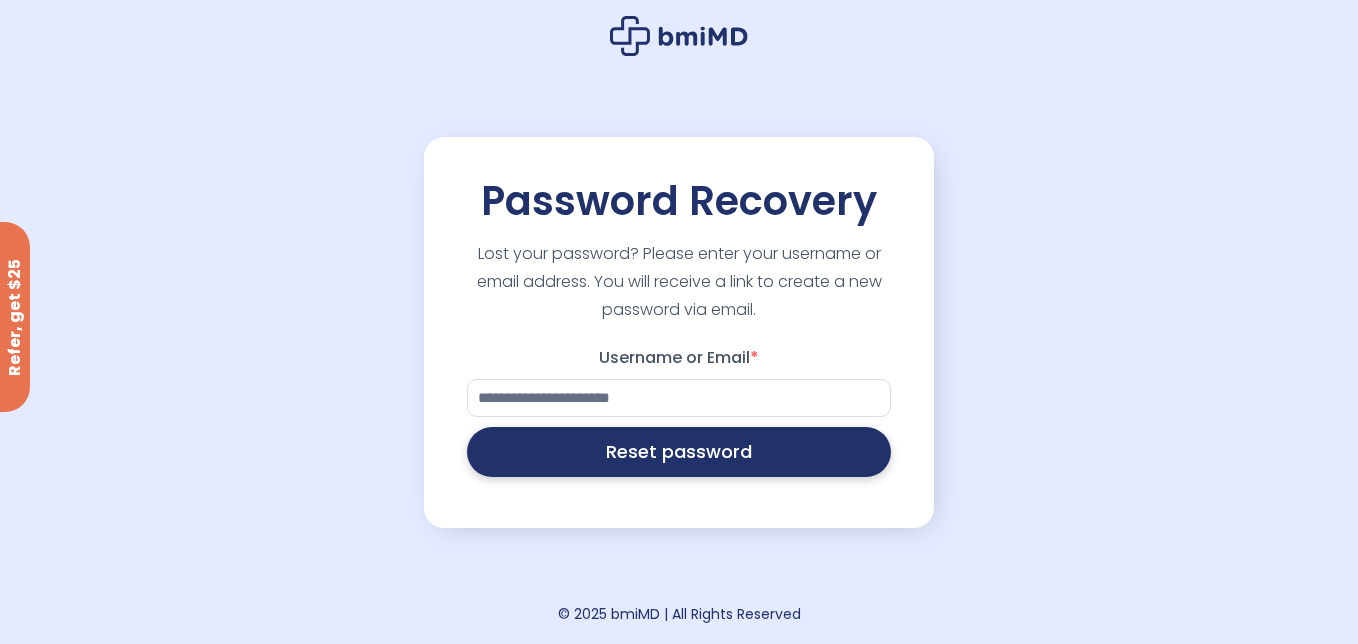 click on "Reset password" at bounding box center (679, 452) 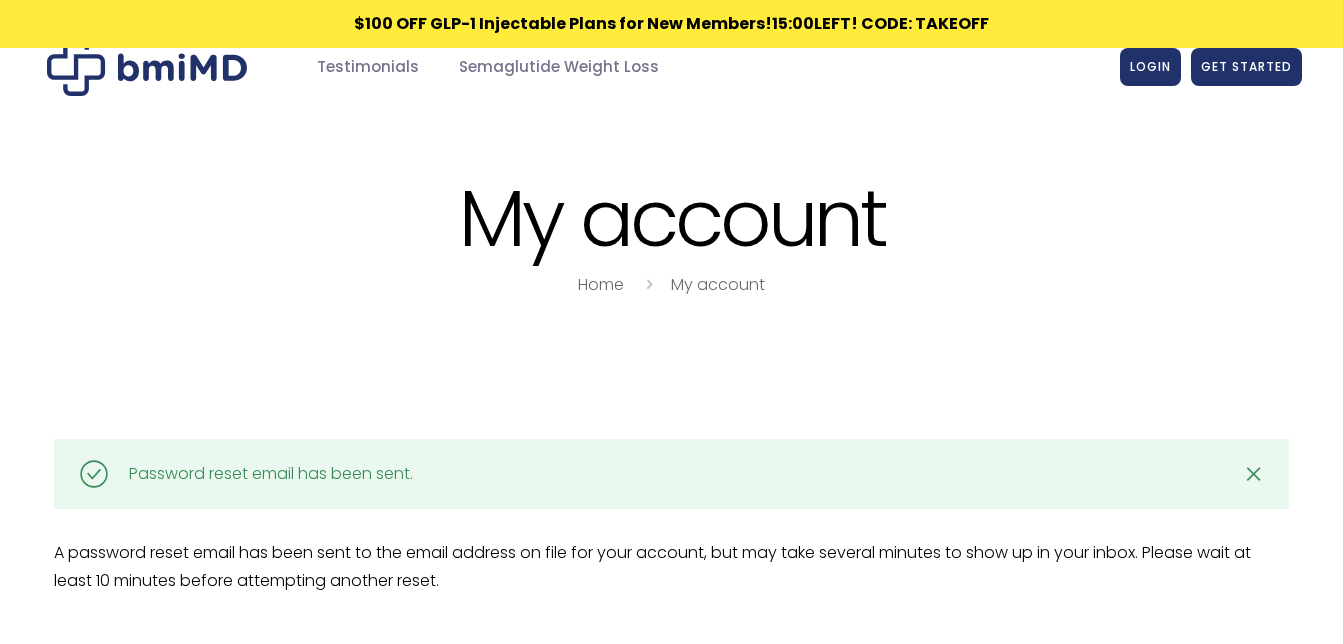 scroll, scrollTop: 0, scrollLeft: 0, axis: both 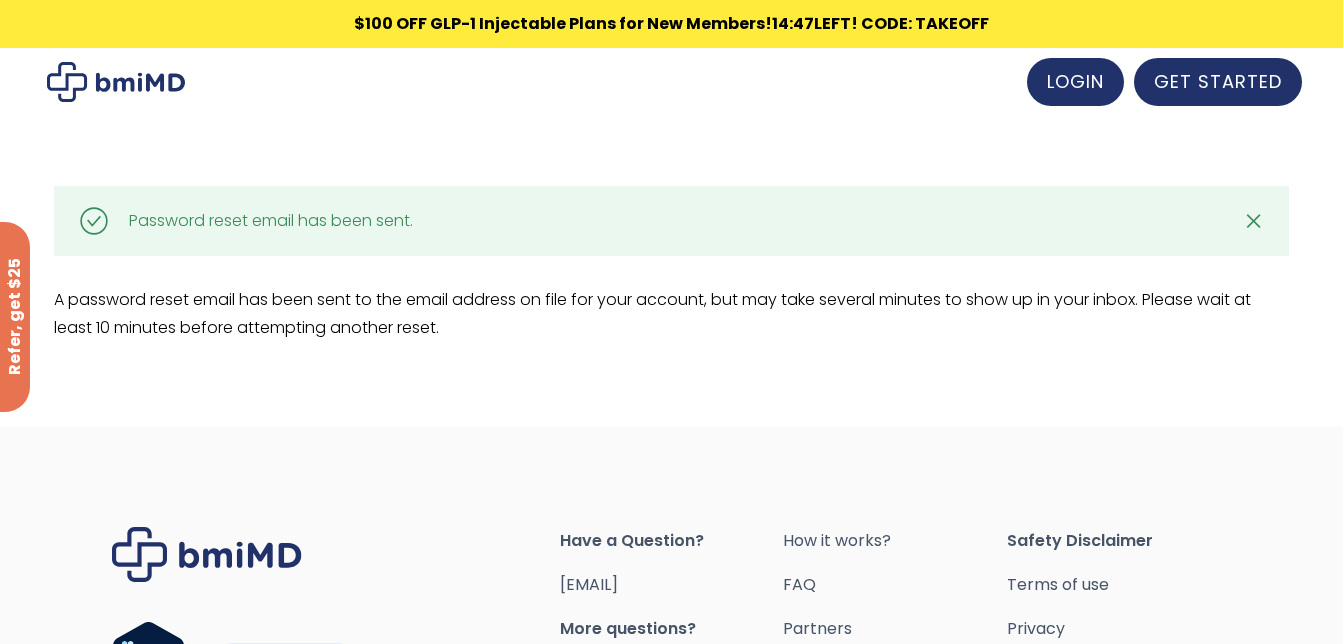 click on ".path{fill:none;stroke:#000;stroke-miterlimit:10;stroke-width:1.5px;}
Password reset email has been sent.
✕
A password reset email has been sent to the email address on file for your account, but may take several minutes to show up in your inbox. Please wait at least 10 minutes before attempting another reset." at bounding box center (671, 279) 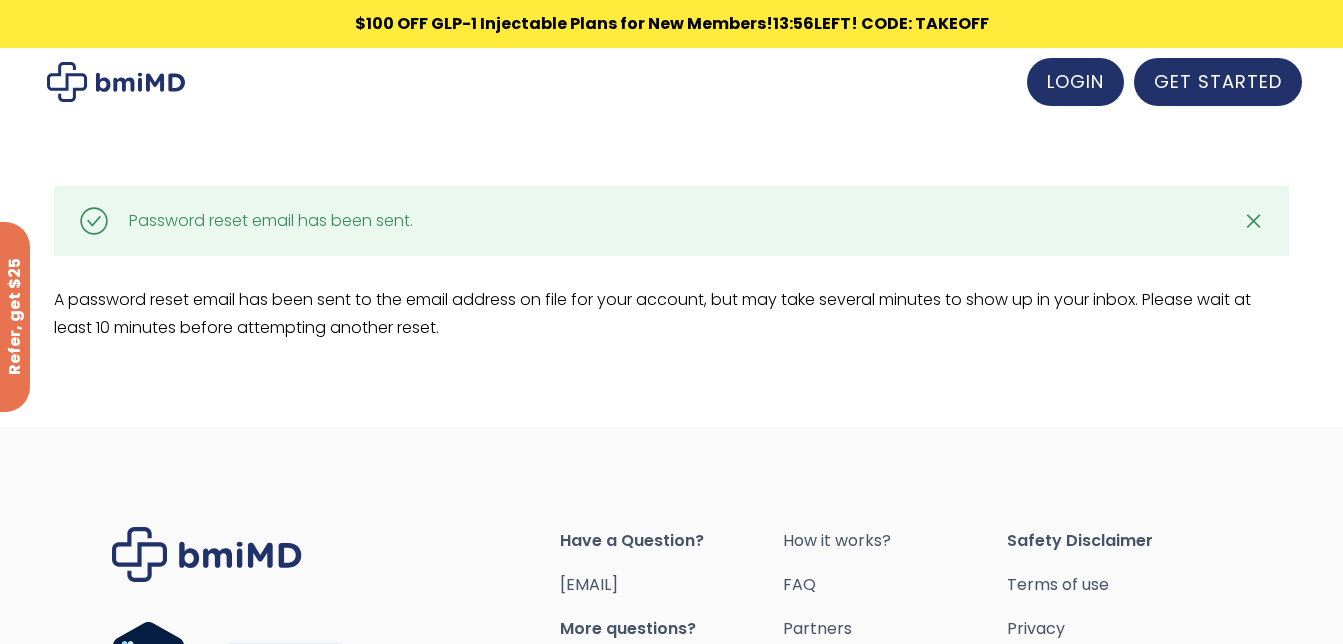 click on ".path{fill:none;stroke:#000;stroke-miterlimit:10;stroke-width:1.5px;}
Password reset email has been sent.
✕
A password reset email has been sent to the email address on file for your account, but may take several minutes to show up in your inbox. Please wait at least 10 minutes before attempting another reset." at bounding box center (671, 279) 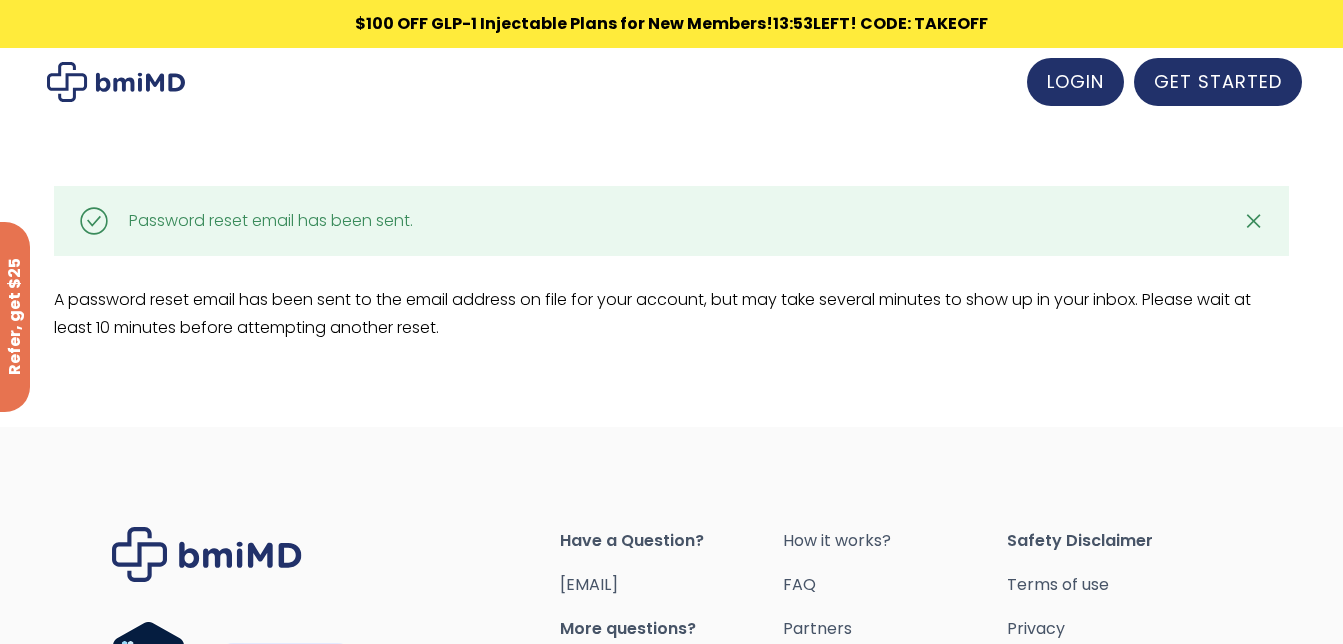 click on ".path{fill:none;stroke:#000;stroke-miterlimit:10;stroke-width:1.5px;}
Password reset email has been sent.
✕
A password reset email has been sent to the email address on file for your account, but may take several minutes to show up in your inbox. Please wait at least 10 minutes before attempting another reset." at bounding box center (671, 279) 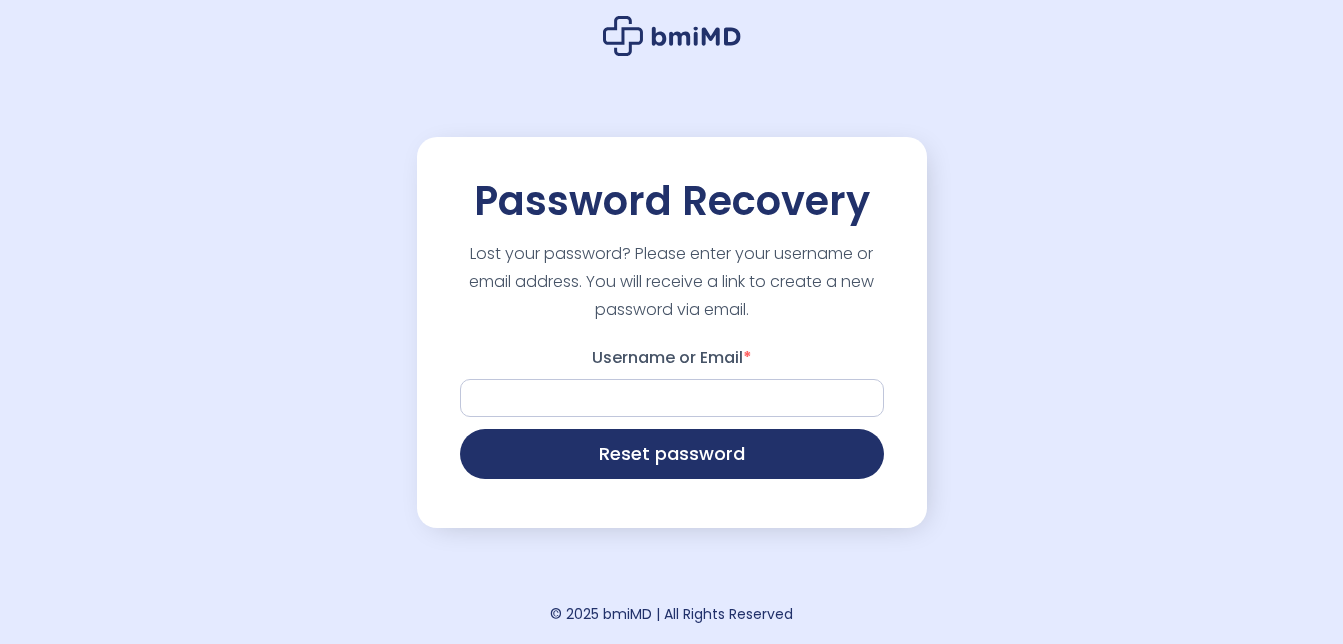 scroll, scrollTop: 0, scrollLeft: 0, axis: both 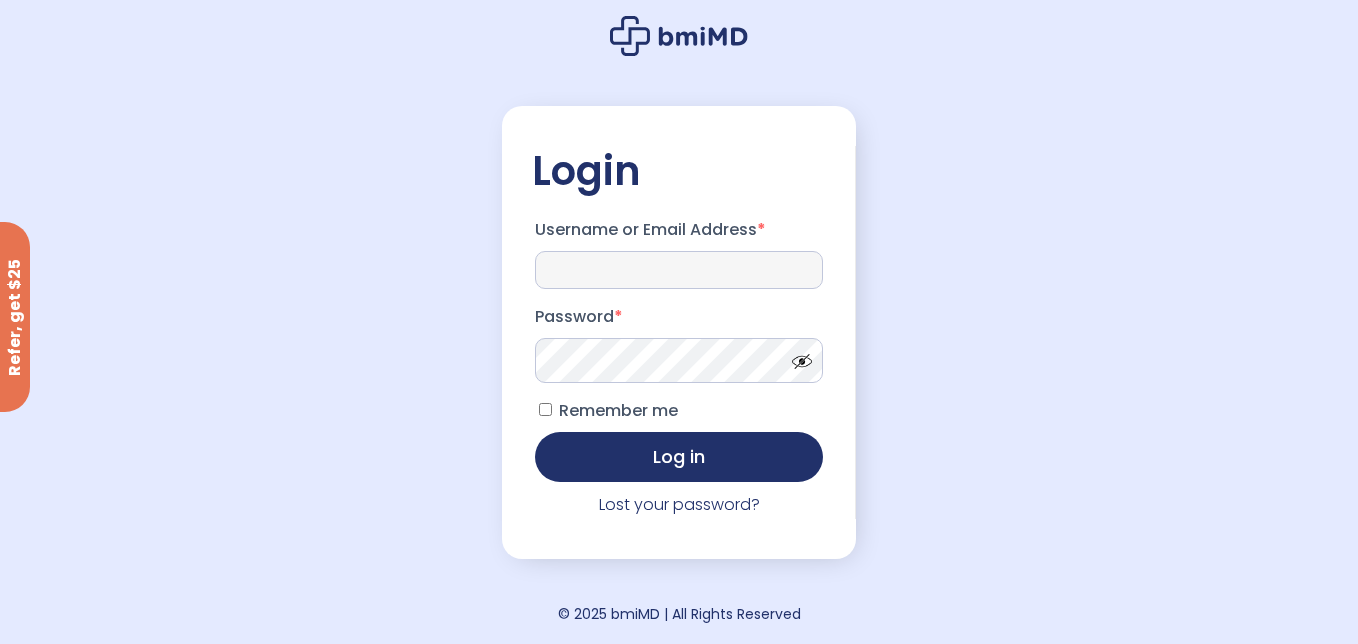 click on "Username or Email Address  *" at bounding box center [679, 270] 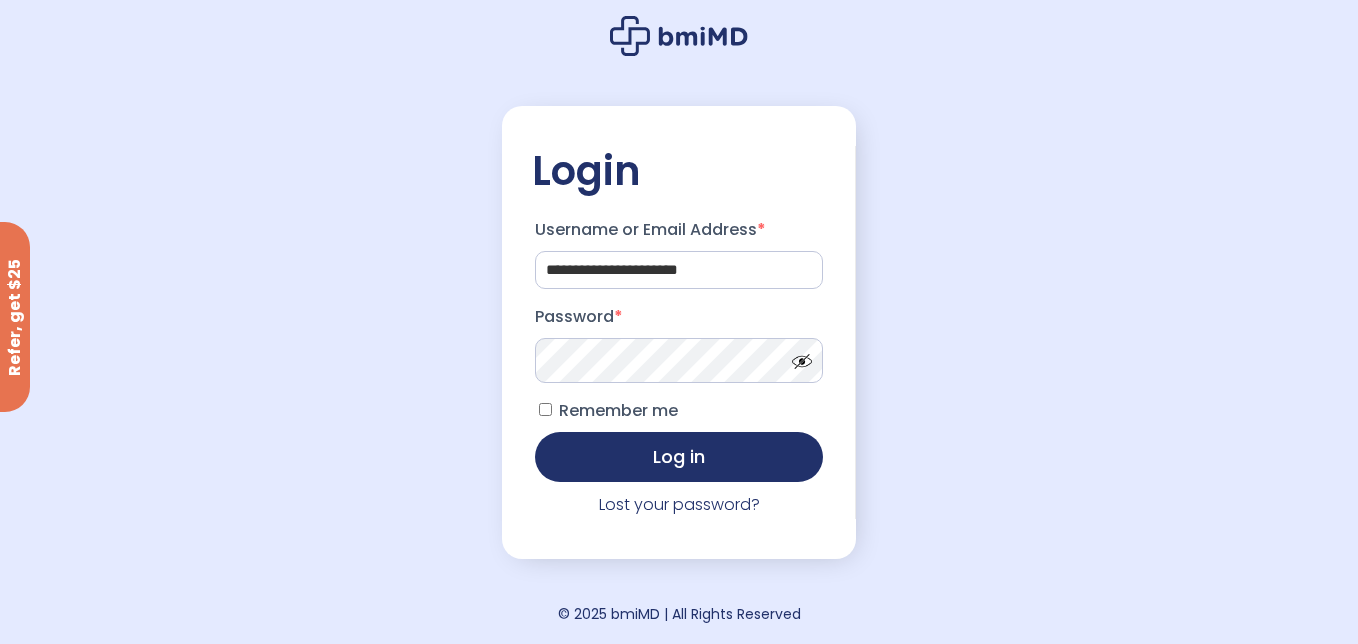 click at bounding box center (797, 356) 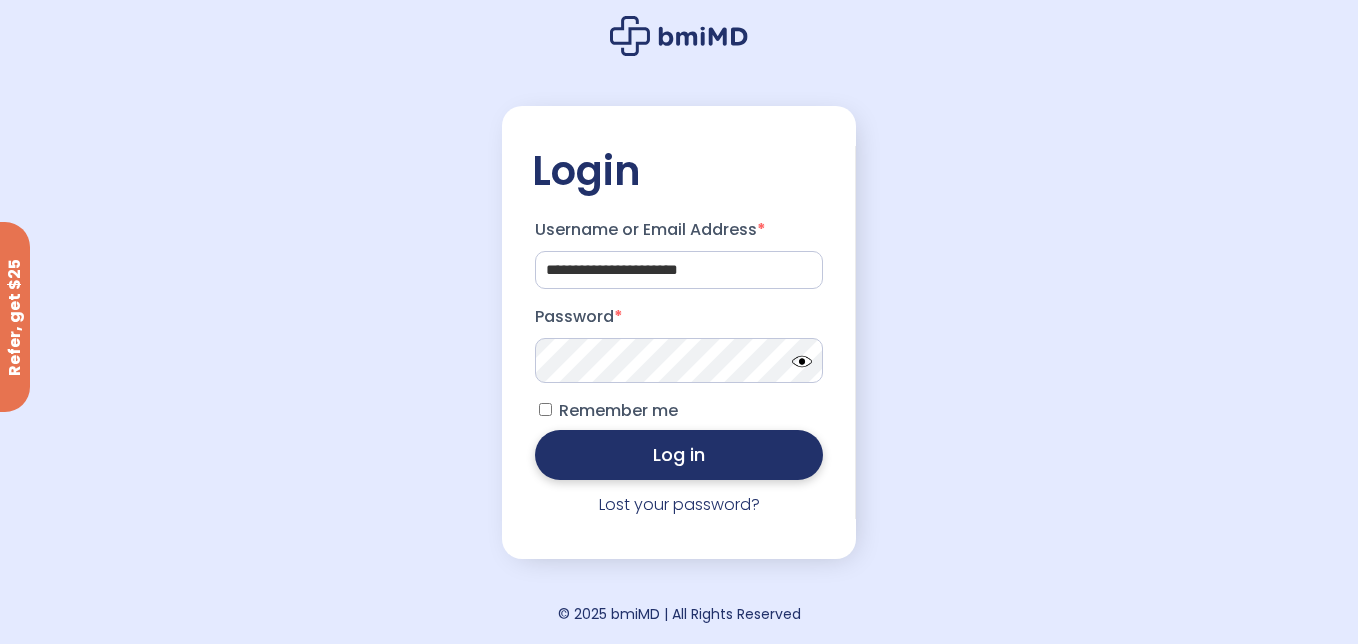click on "Log in" at bounding box center [679, 455] 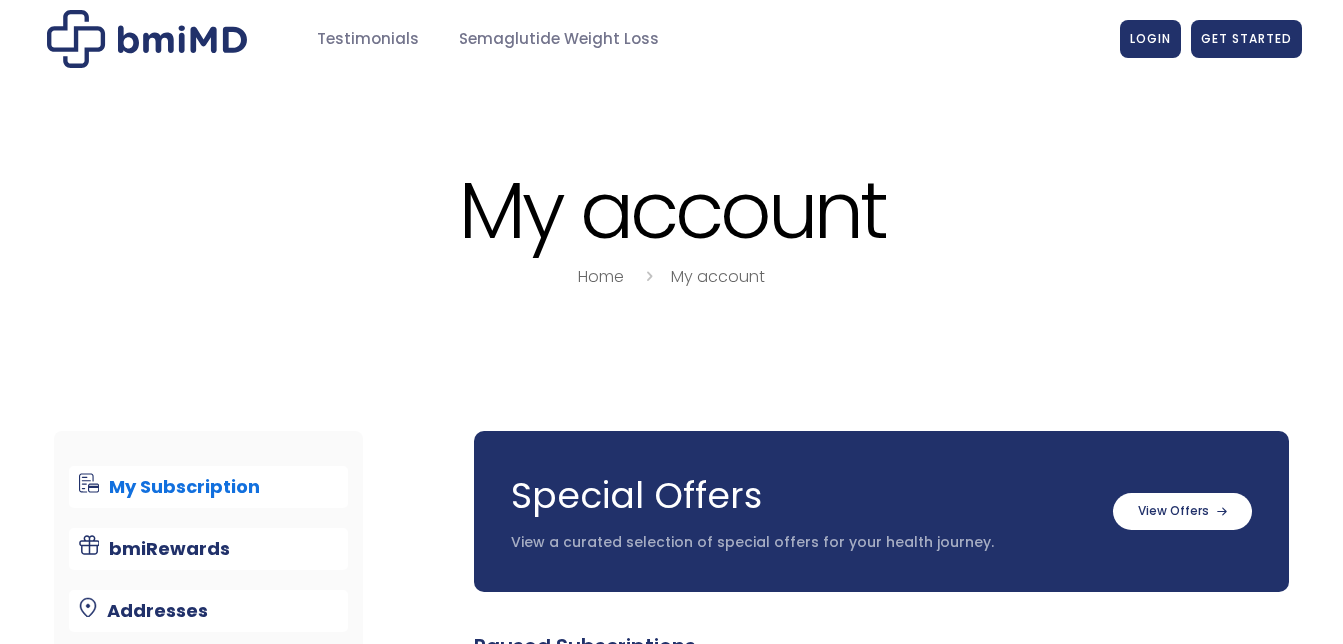 scroll, scrollTop: 0, scrollLeft: 0, axis: both 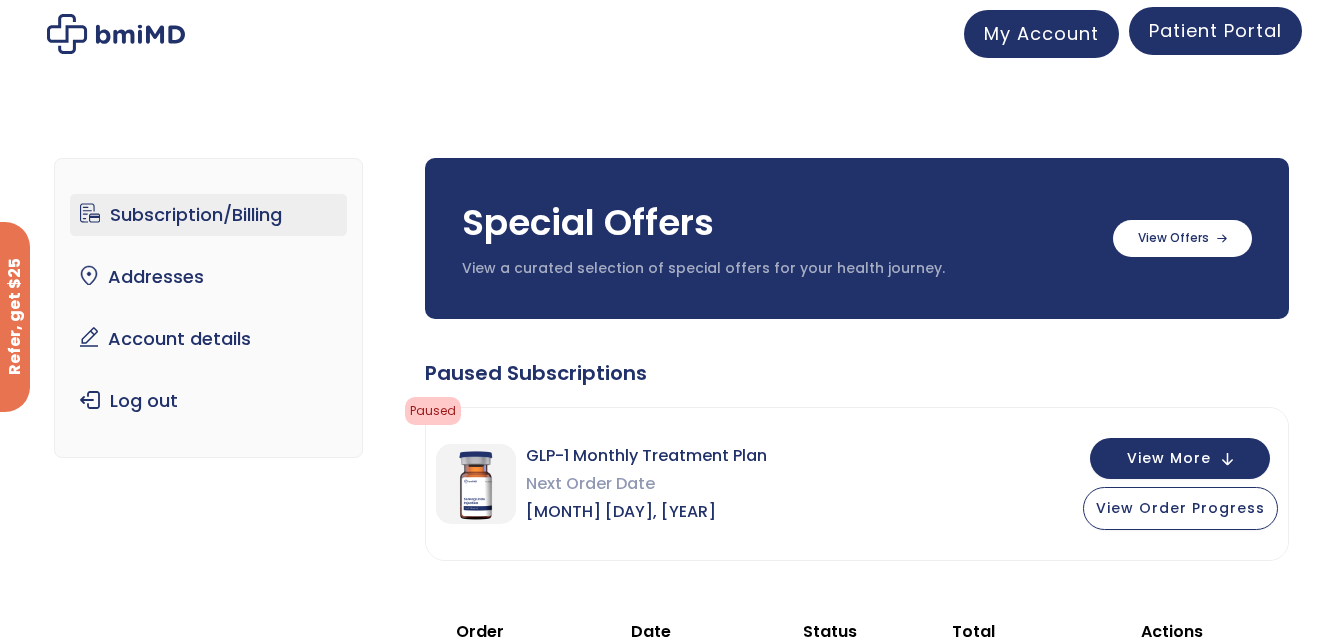 click on "Patient Portal" at bounding box center [1215, 30] 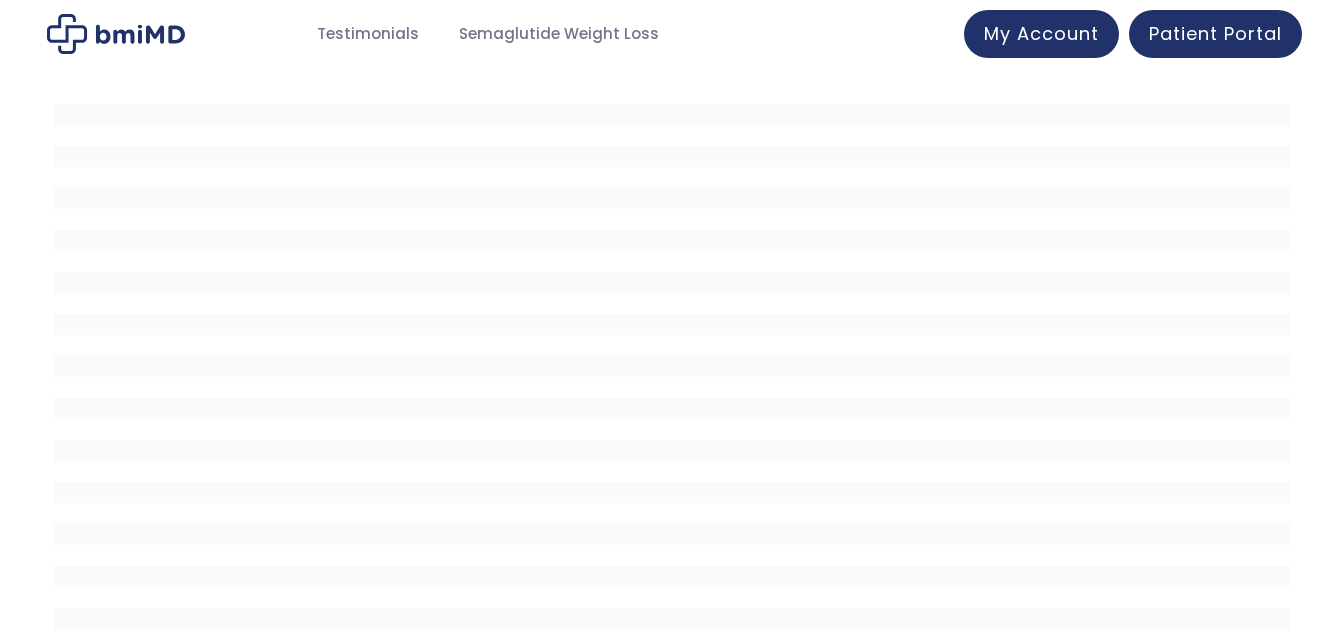 scroll, scrollTop: 0, scrollLeft: 0, axis: both 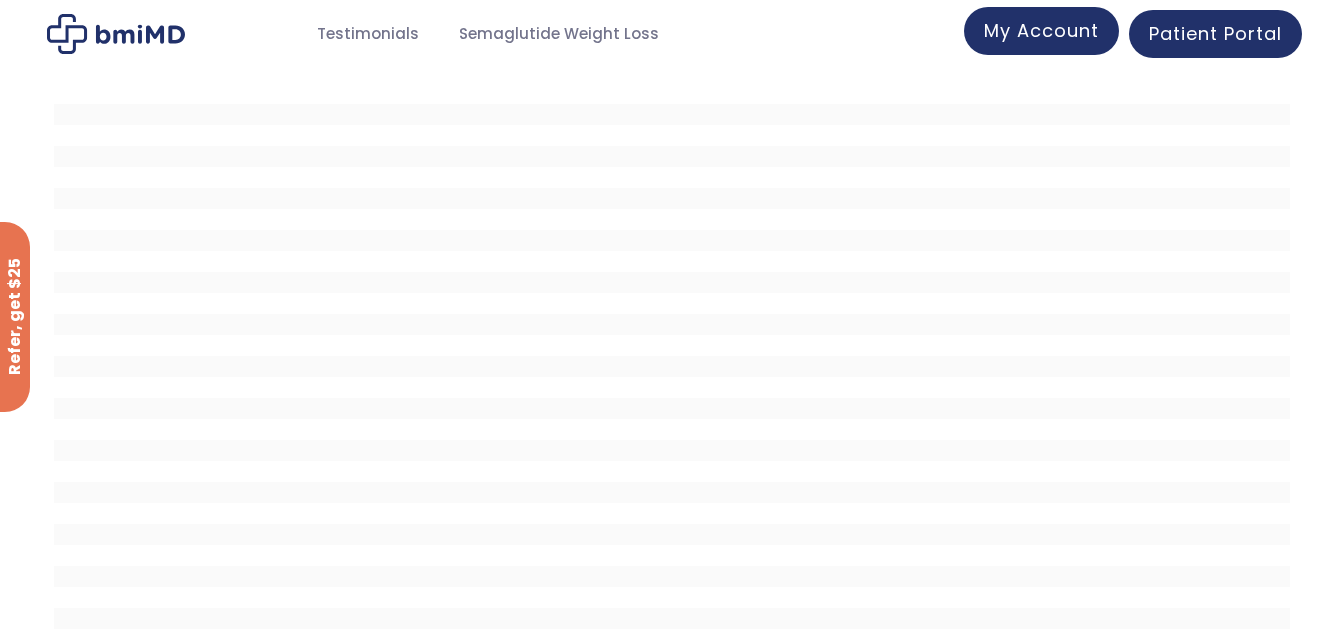 click on "My Account" at bounding box center [1041, 30] 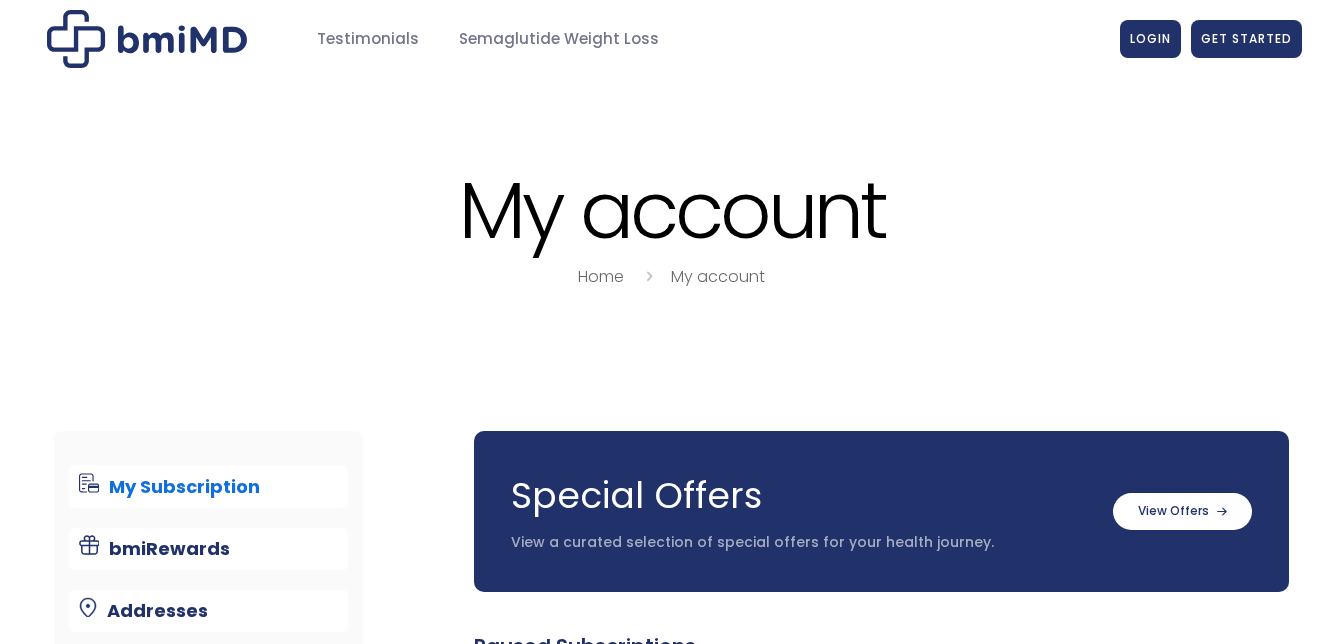 scroll, scrollTop: 0, scrollLeft: 0, axis: both 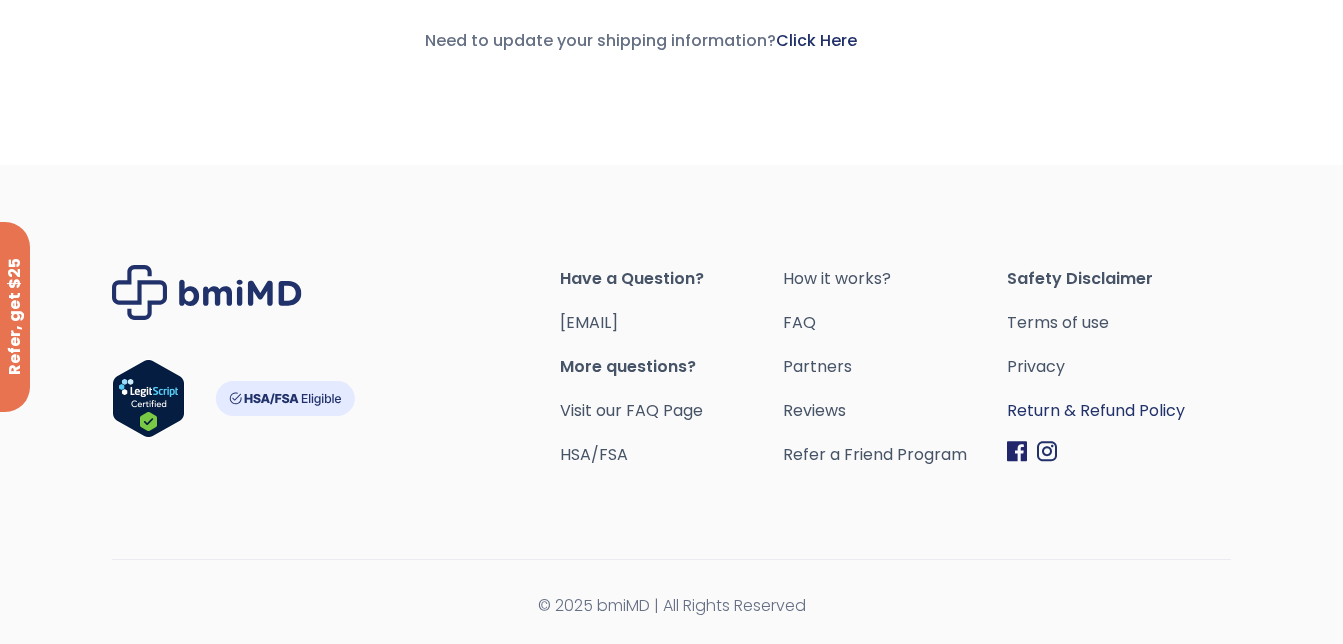 click on "Return & Refund Policy" at bounding box center [1119, 411] 